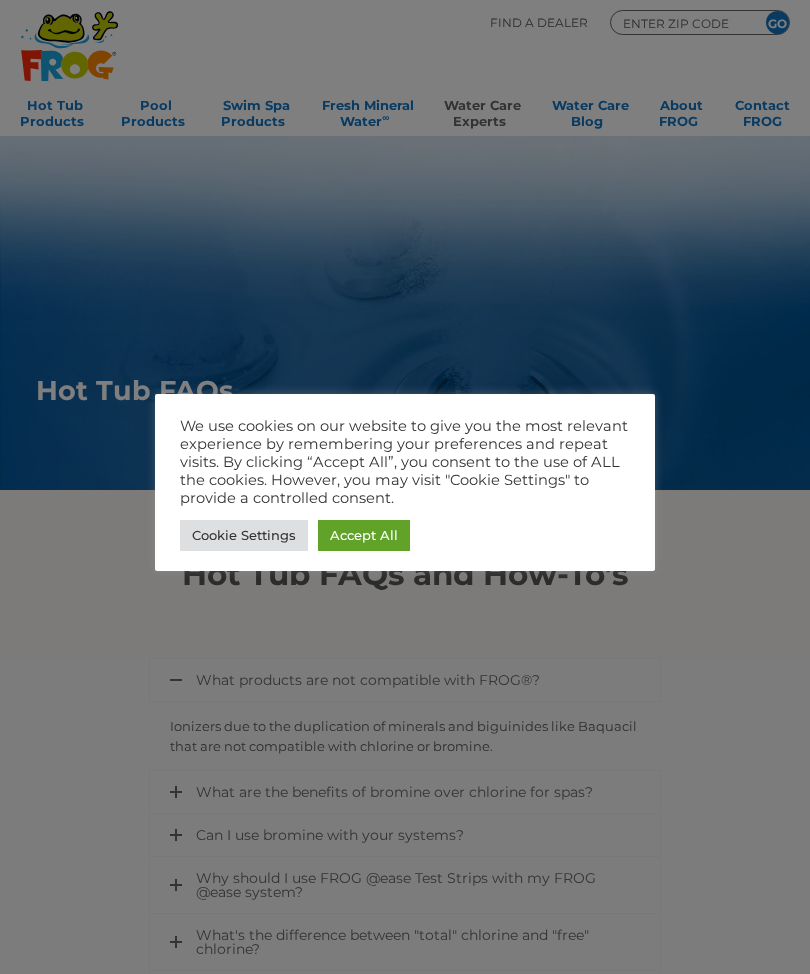 scroll, scrollTop: 0, scrollLeft: 0, axis: both 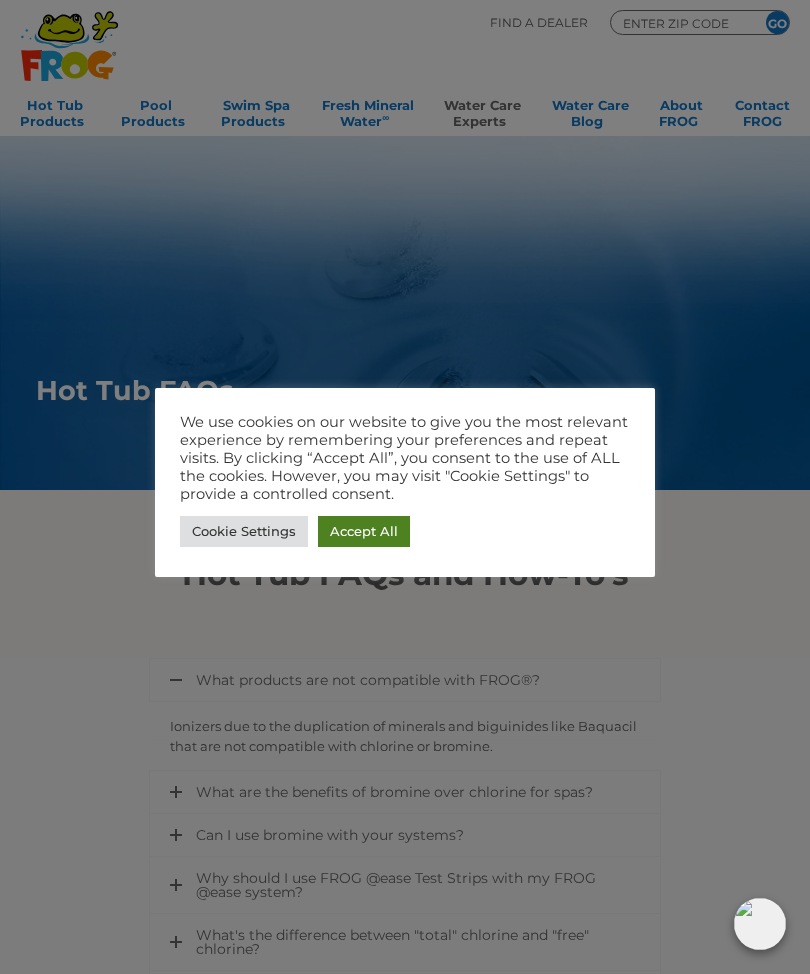 click on "Accept All" at bounding box center (364, 531) 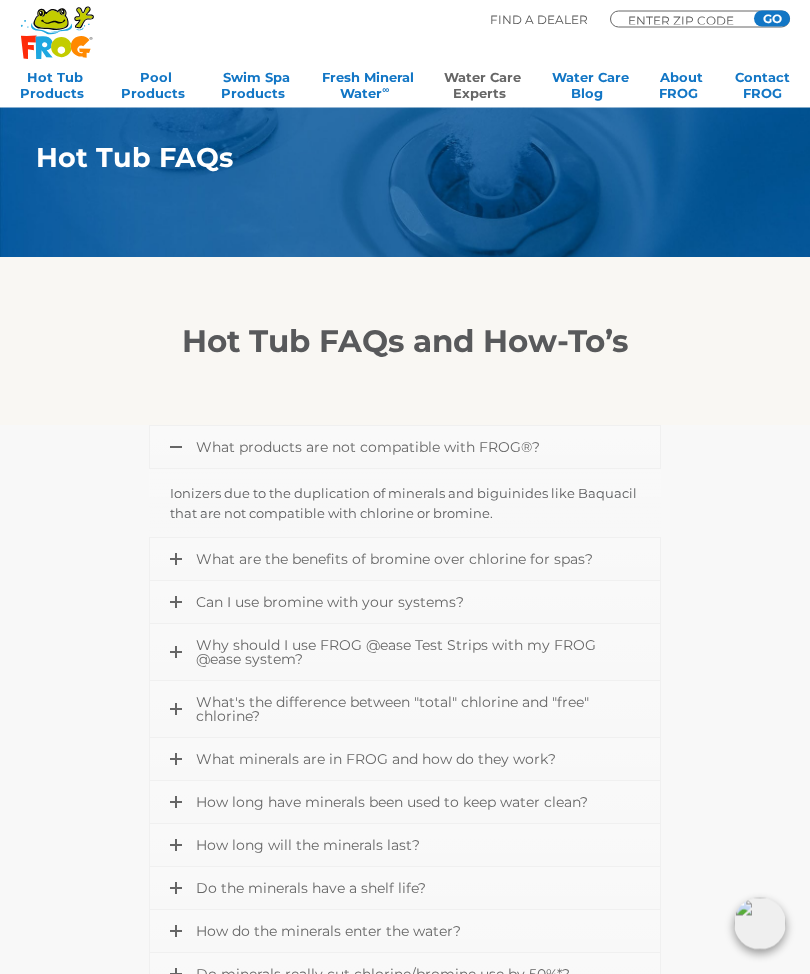 scroll, scrollTop: 233, scrollLeft: 0, axis: vertical 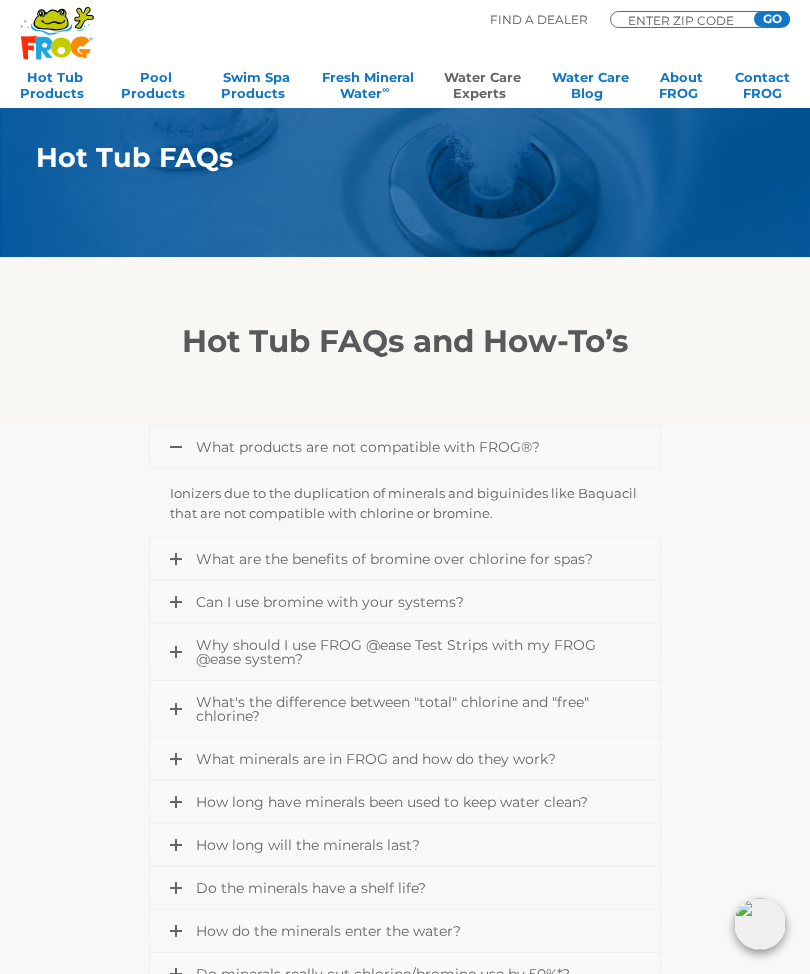 click on "What minerals are in FROG and how do they work?" at bounding box center (376, 759) 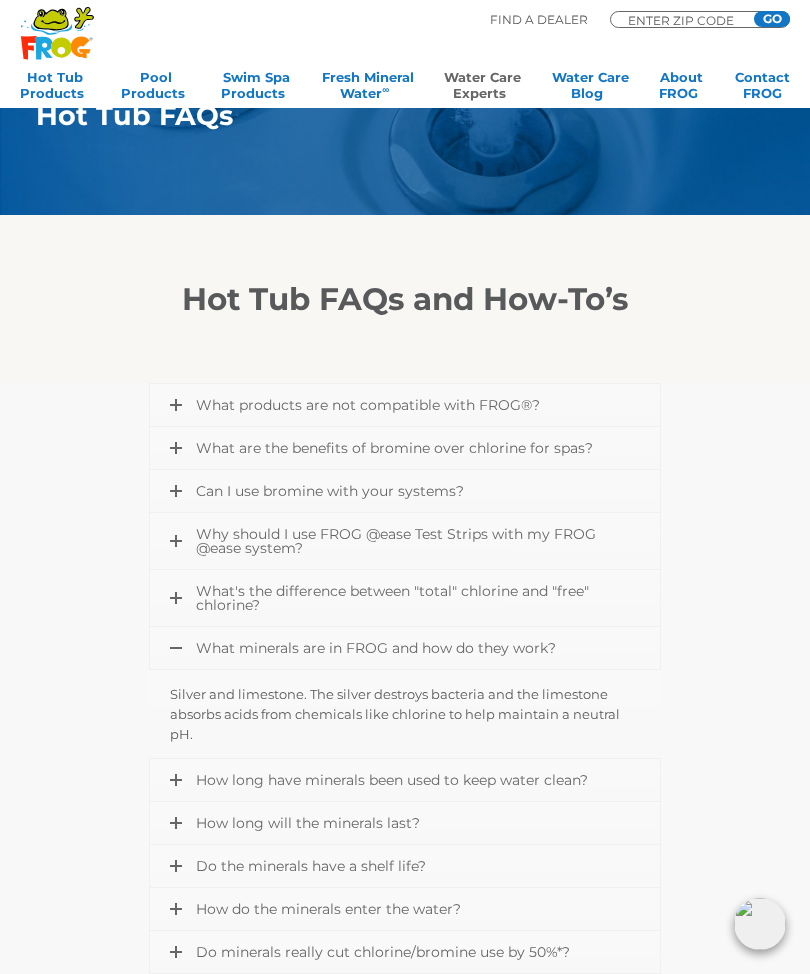 scroll, scrollTop: 277, scrollLeft: 0, axis: vertical 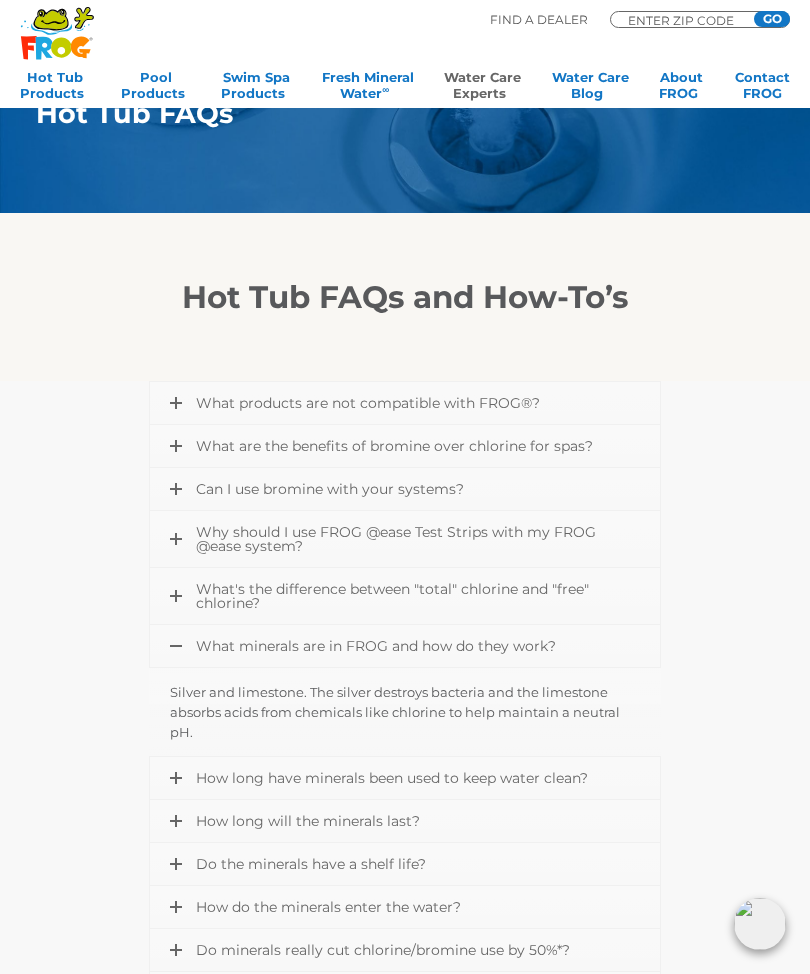 click on "How long have minerals been used to keep water clean?" at bounding box center [392, 778] 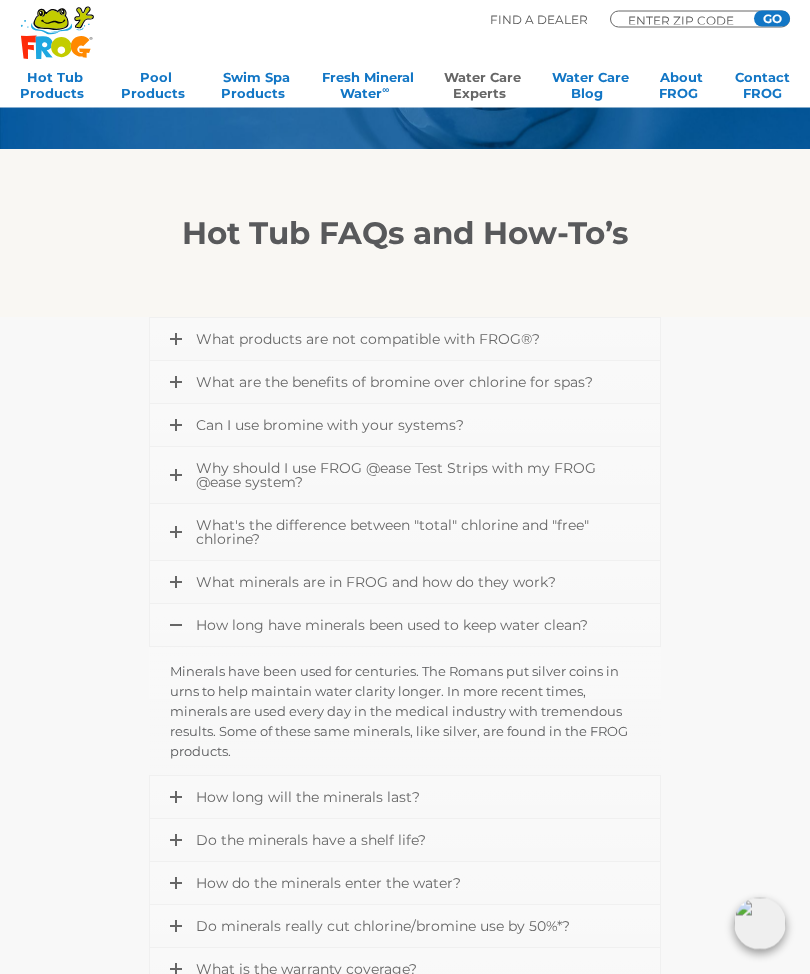 scroll, scrollTop: 341, scrollLeft: 0, axis: vertical 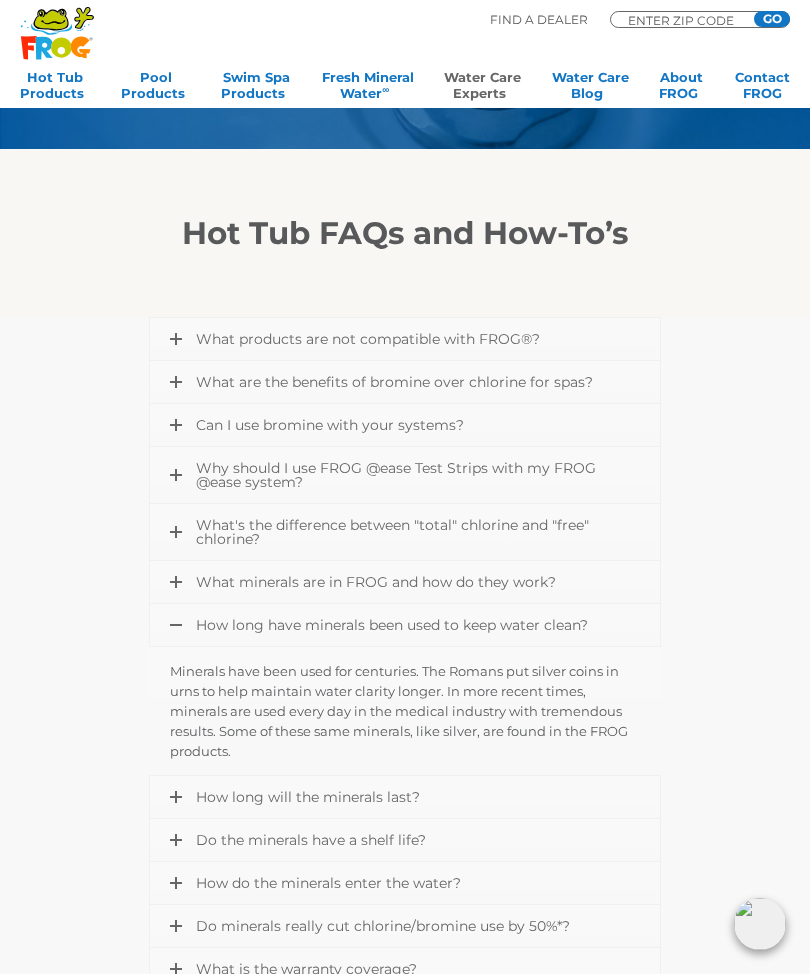 click on "How long will the minerals last?" at bounding box center (405, 797) 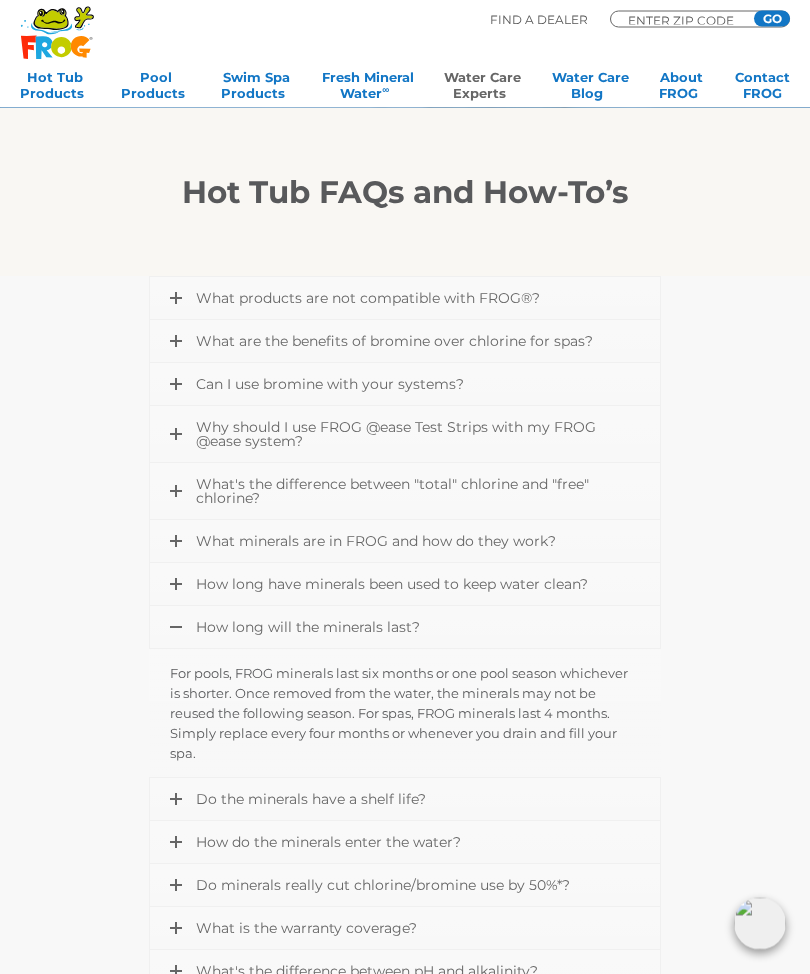 scroll, scrollTop: 382, scrollLeft: 0, axis: vertical 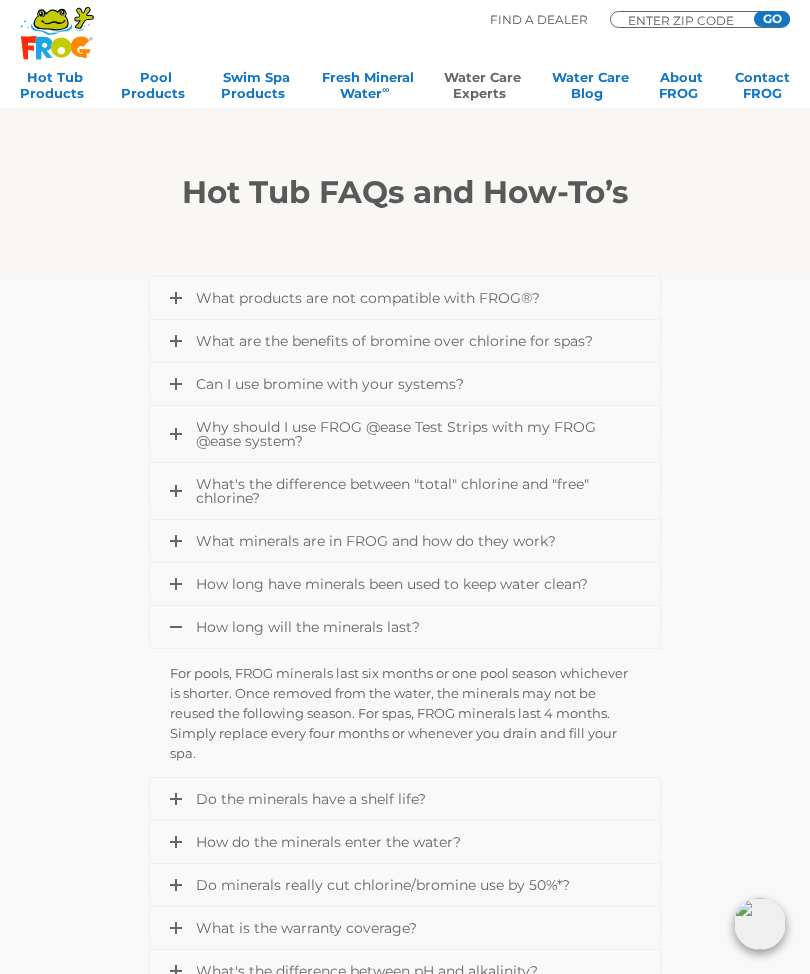 click on "Do the minerals have a shelf life?" at bounding box center [405, 799] 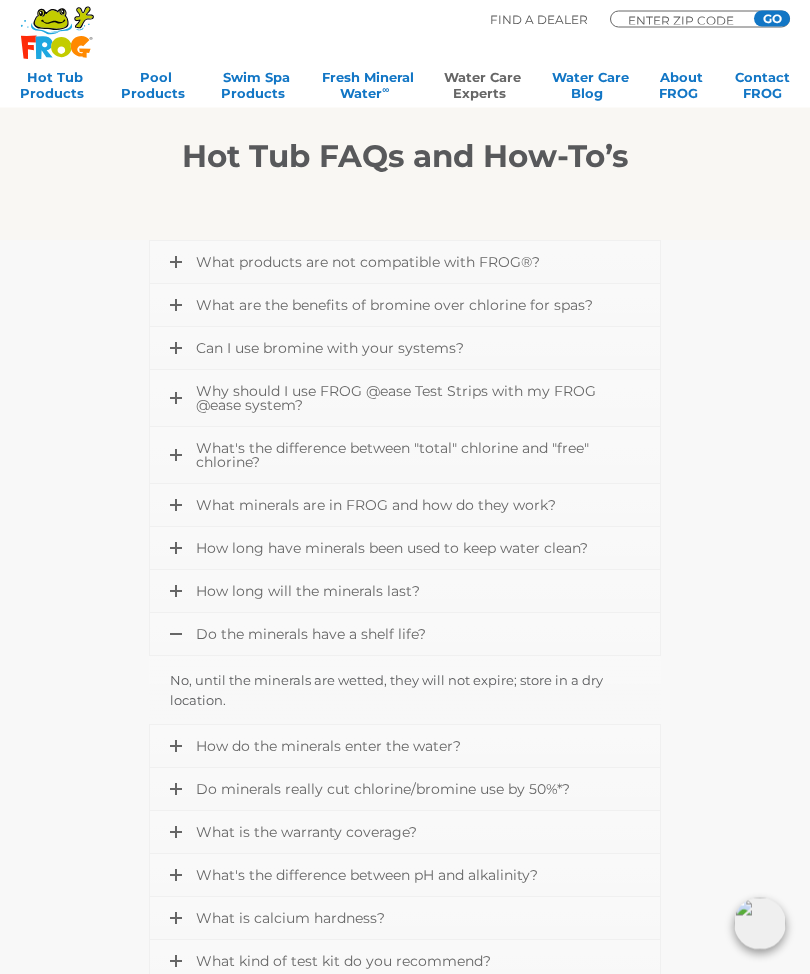 scroll, scrollTop: 419, scrollLeft: 0, axis: vertical 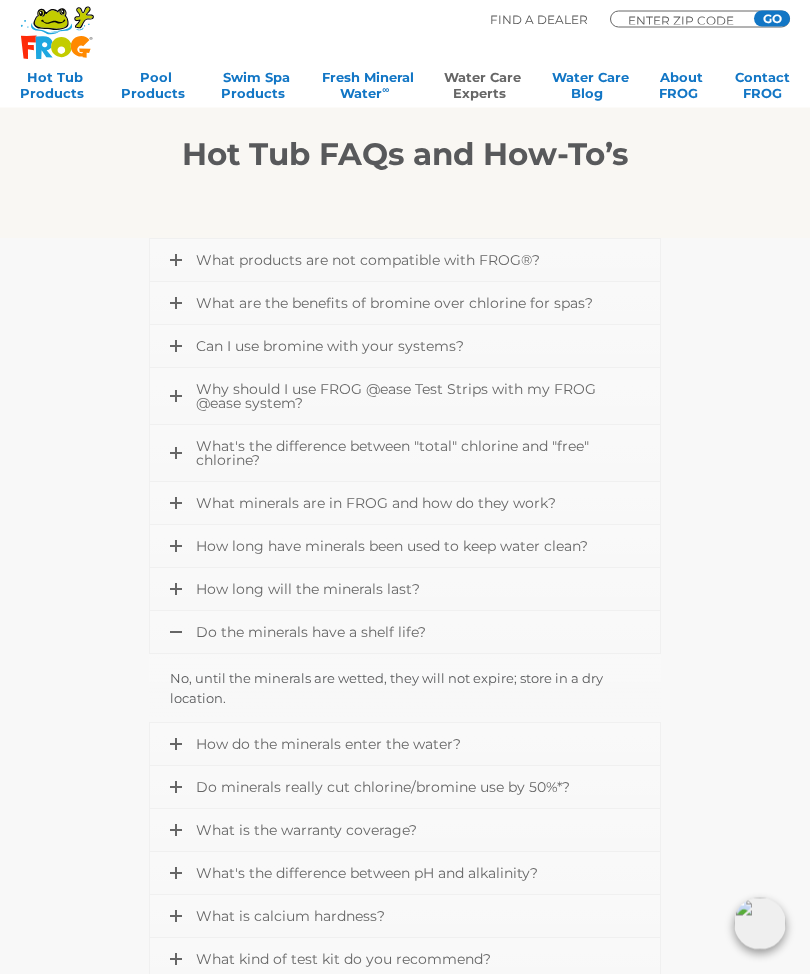 click on "How do the minerals enter the water?" at bounding box center (405, 745) 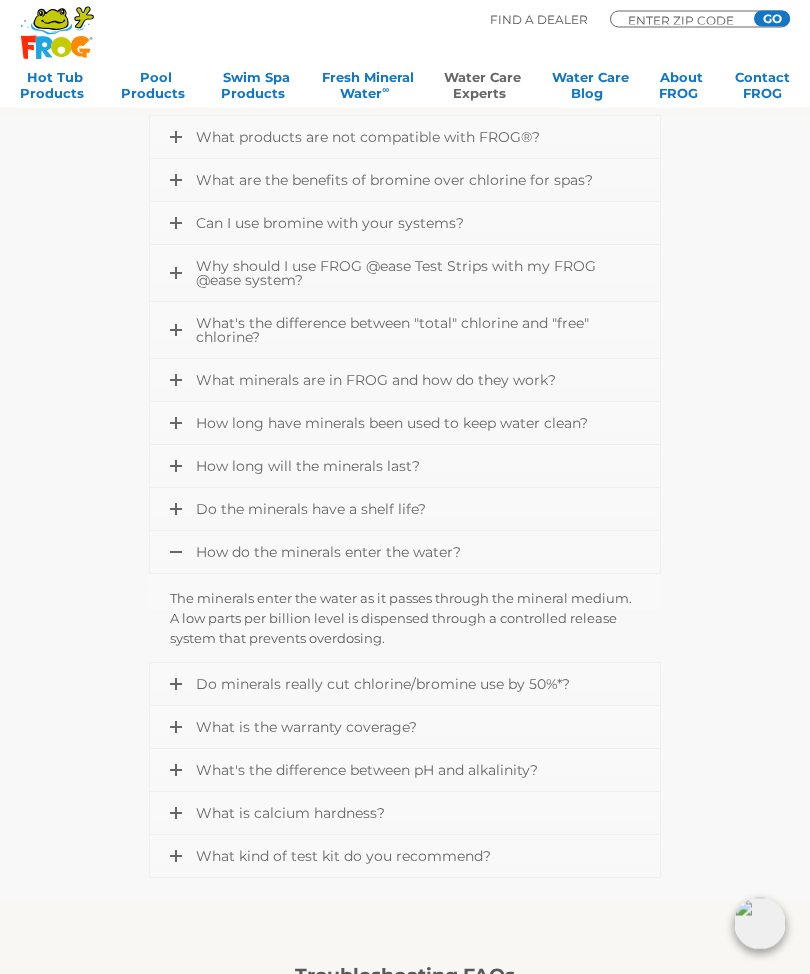 scroll, scrollTop: 543, scrollLeft: 0, axis: vertical 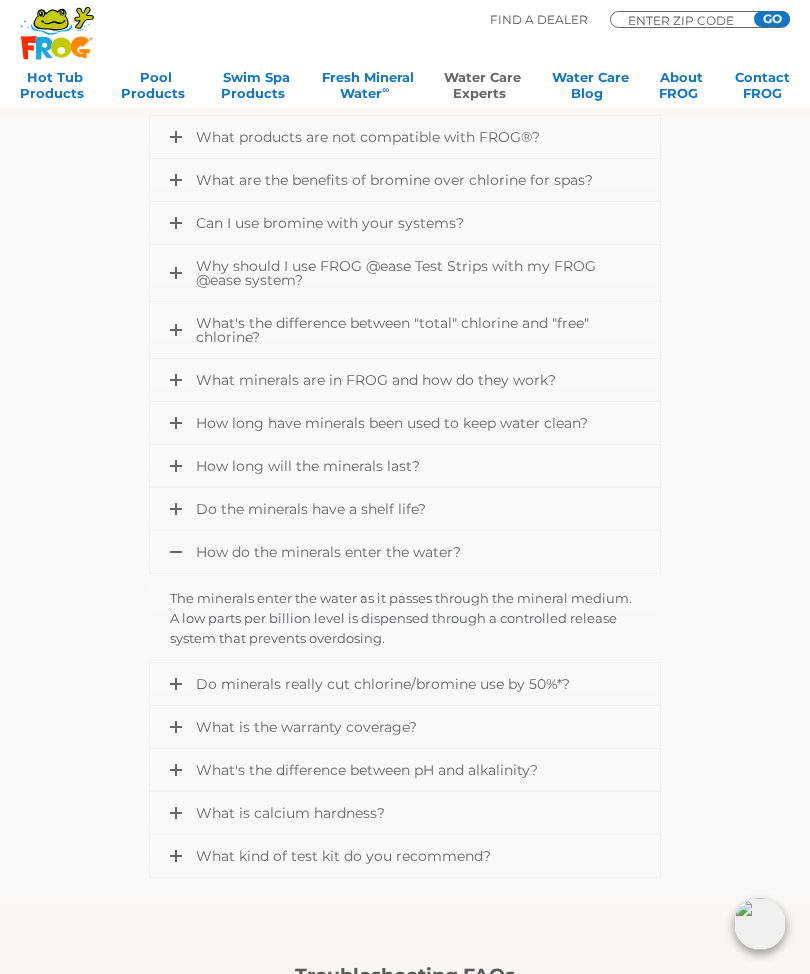 click on "Do minerals really cut chlorine/bromine use by 50%*?" at bounding box center [405, 684] 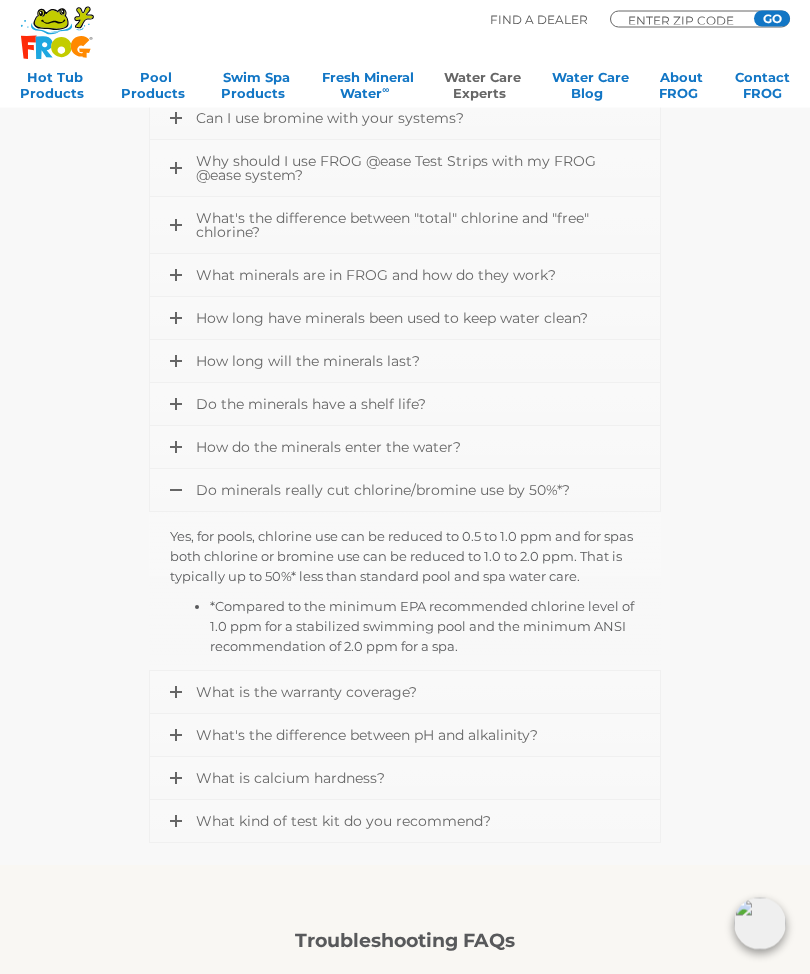 scroll, scrollTop: 650, scrollLeft: 0, axis: vertical 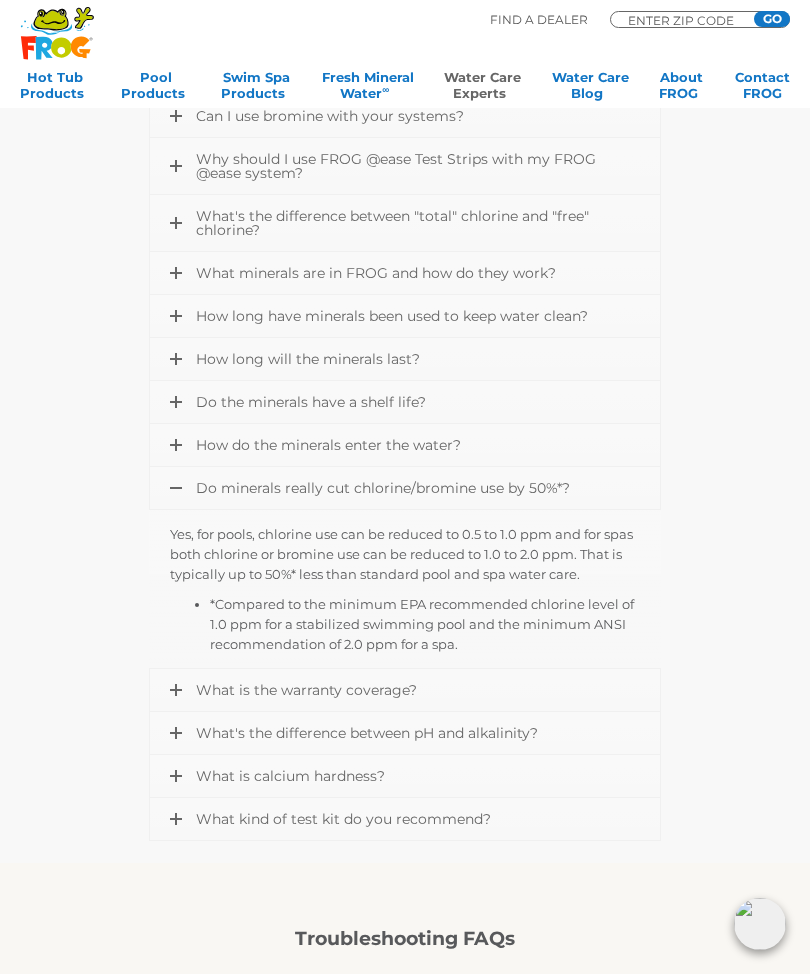 click on "What's the difference between pH and alkalinity?" at bounding box center [405, 733] 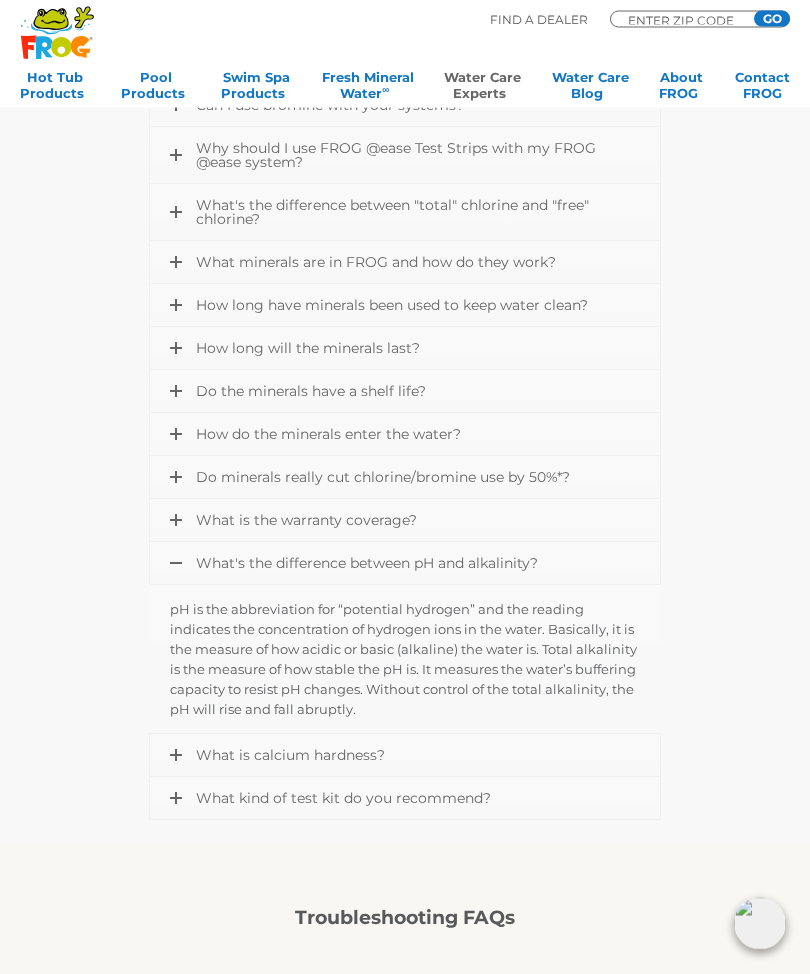 scroll, scrollTop: 662, scrollLeft: 0, axis: vertical 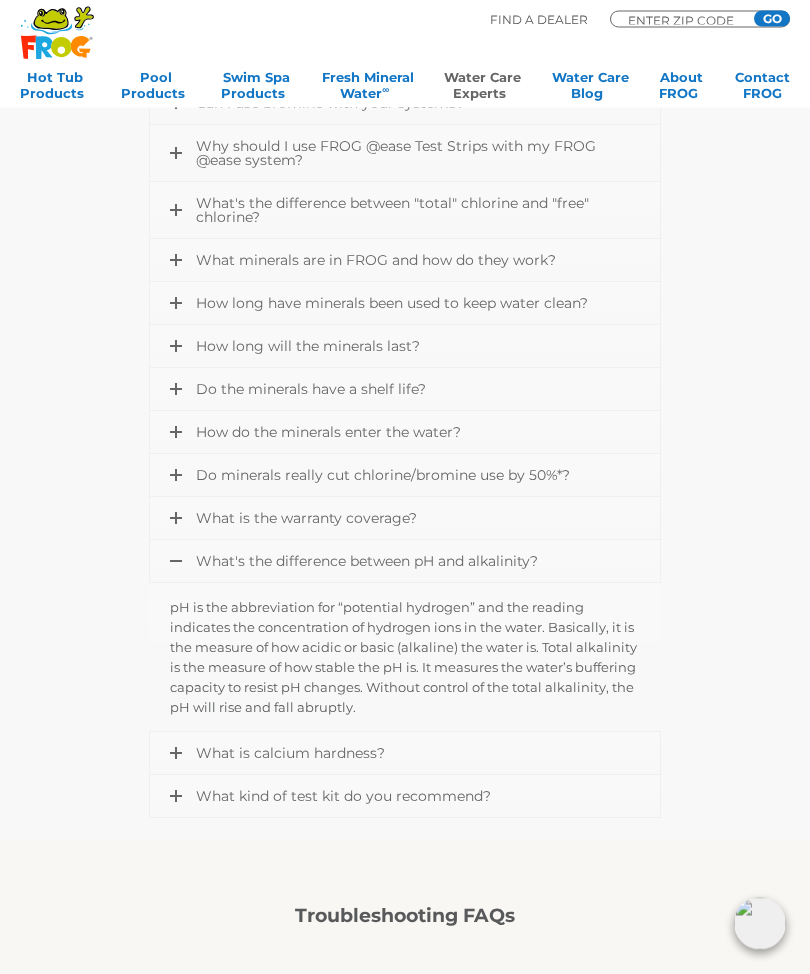 click on "What is calcium hardness?" at bounding box center (405, 754) 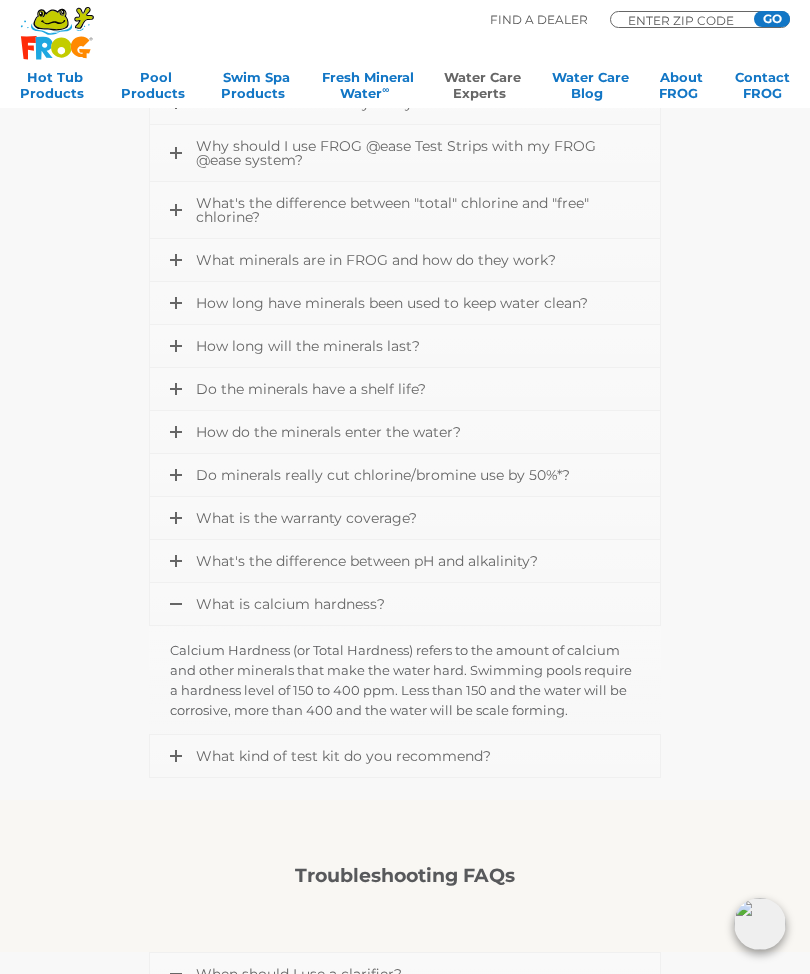 click on "What kind of test kit do you recommend?" at bounding box center [405, 756] 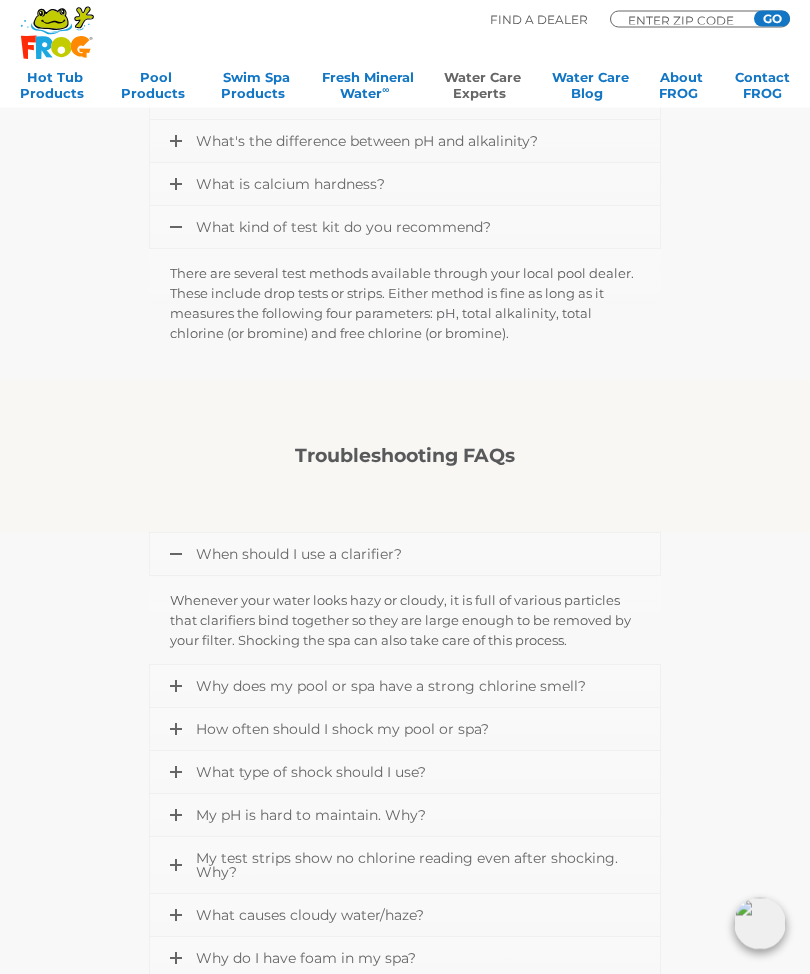 scroll, scrollTop: 1083, scrollLeft: 0, axis: vertical 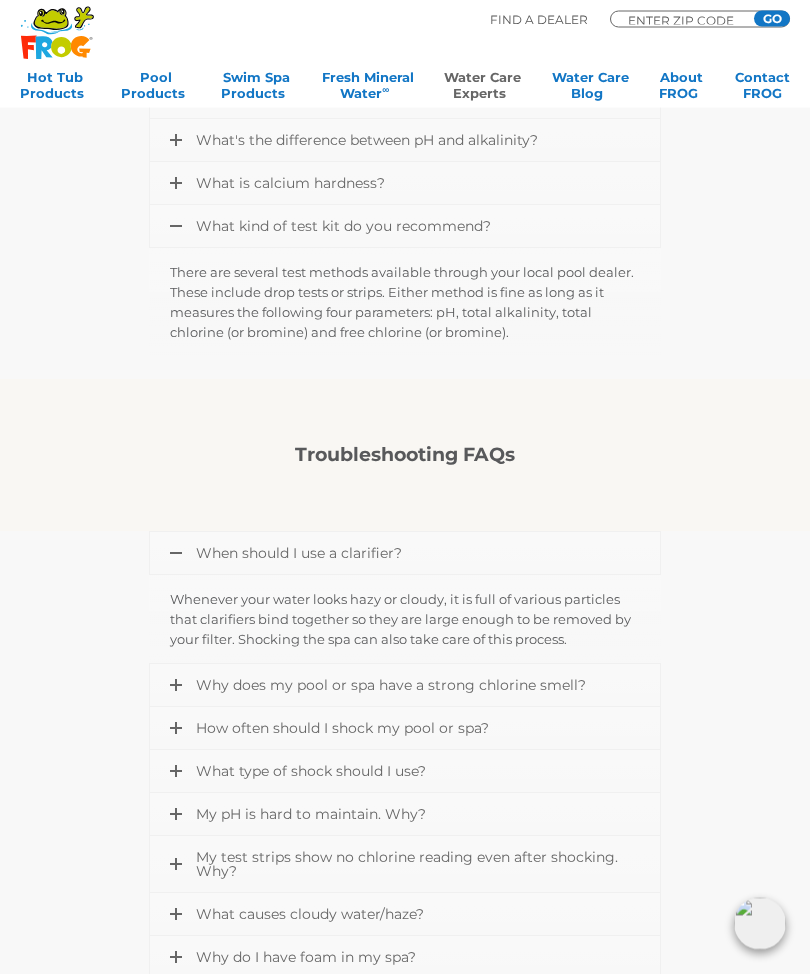 click on "Why does my pool or spa have a strong chlorine smell?" at bounding box center (405, 686) 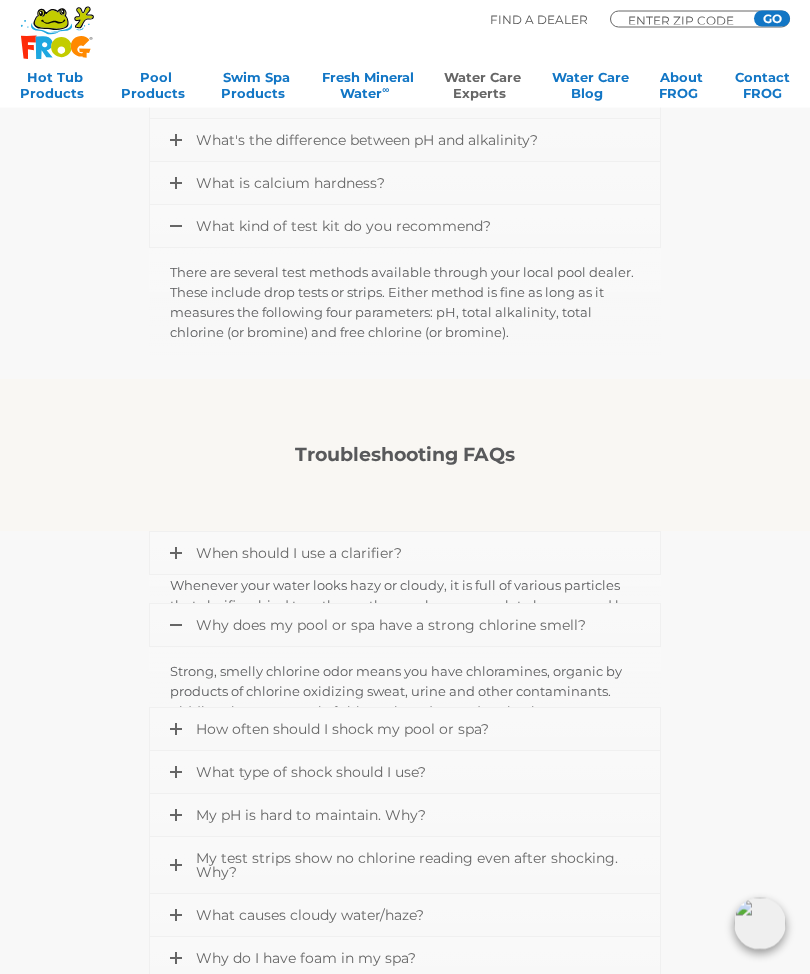 scroll, scrollTop: 1084, scrollLeft: 0, axis: vertical 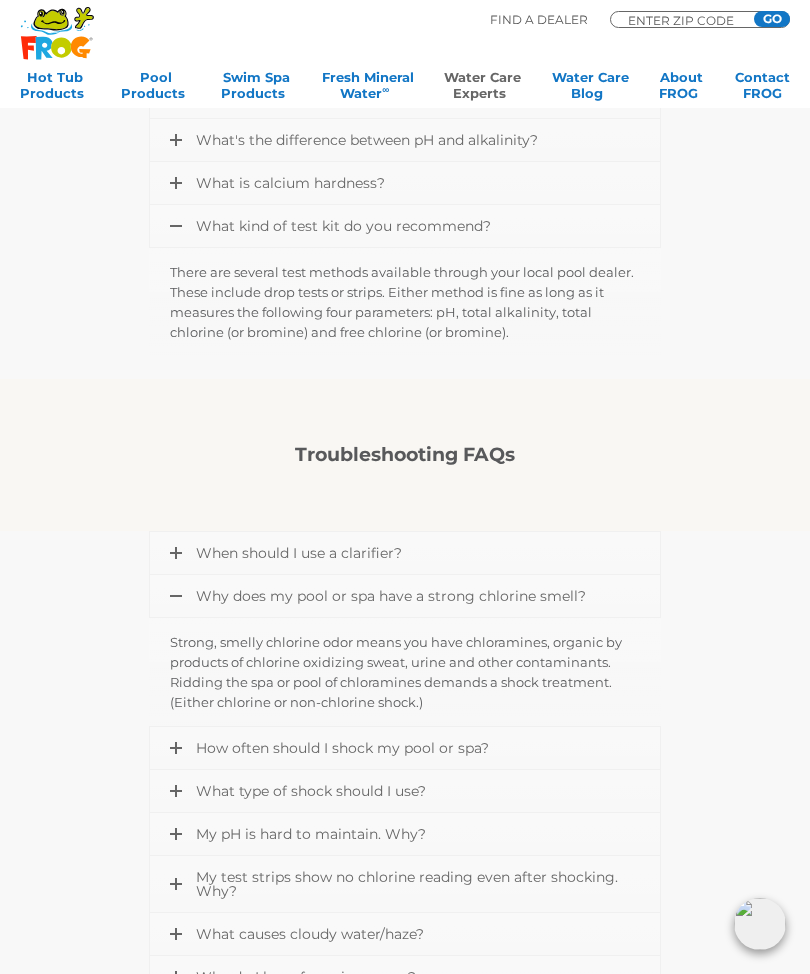 click on "How often should I shock my pool or spa?" at bounding box center [405, 748] 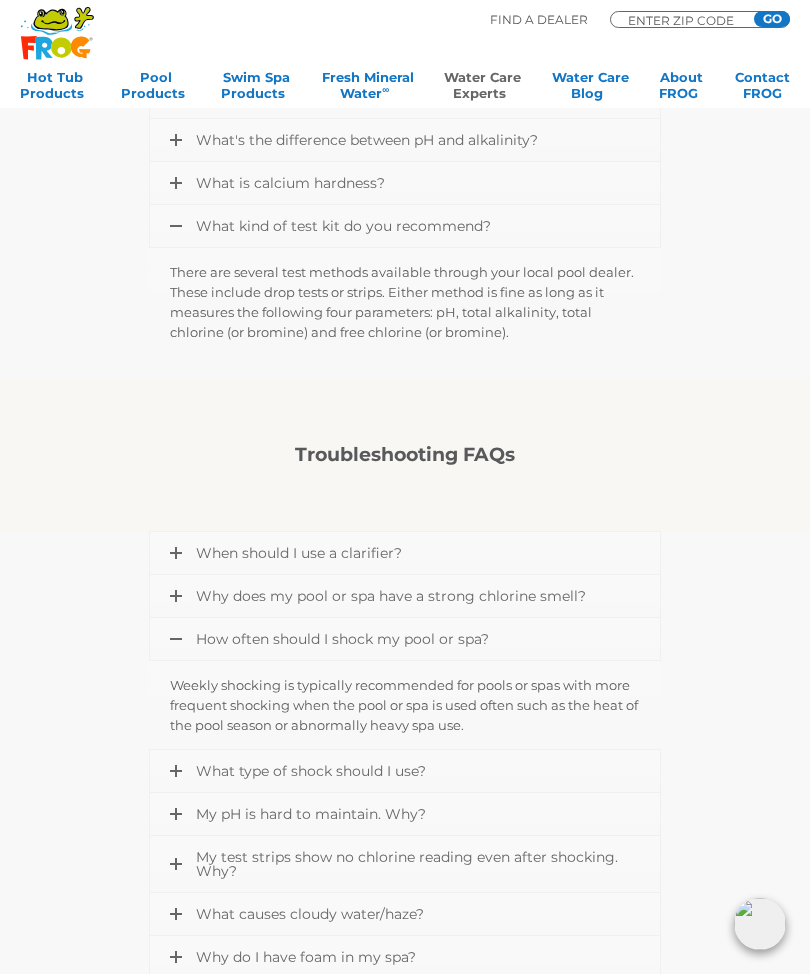click on "What type of shock should I use?" at bounding box center (405, 771) 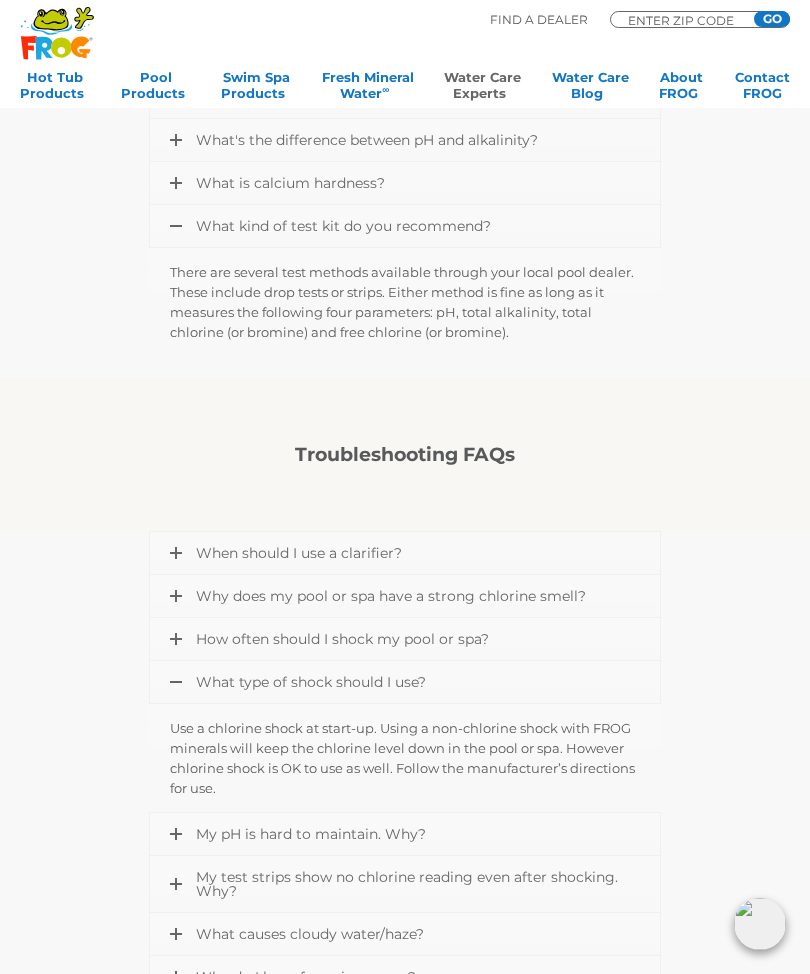 click on "My pH is hard to maintain. Why?" at bounding box center (405, 834) 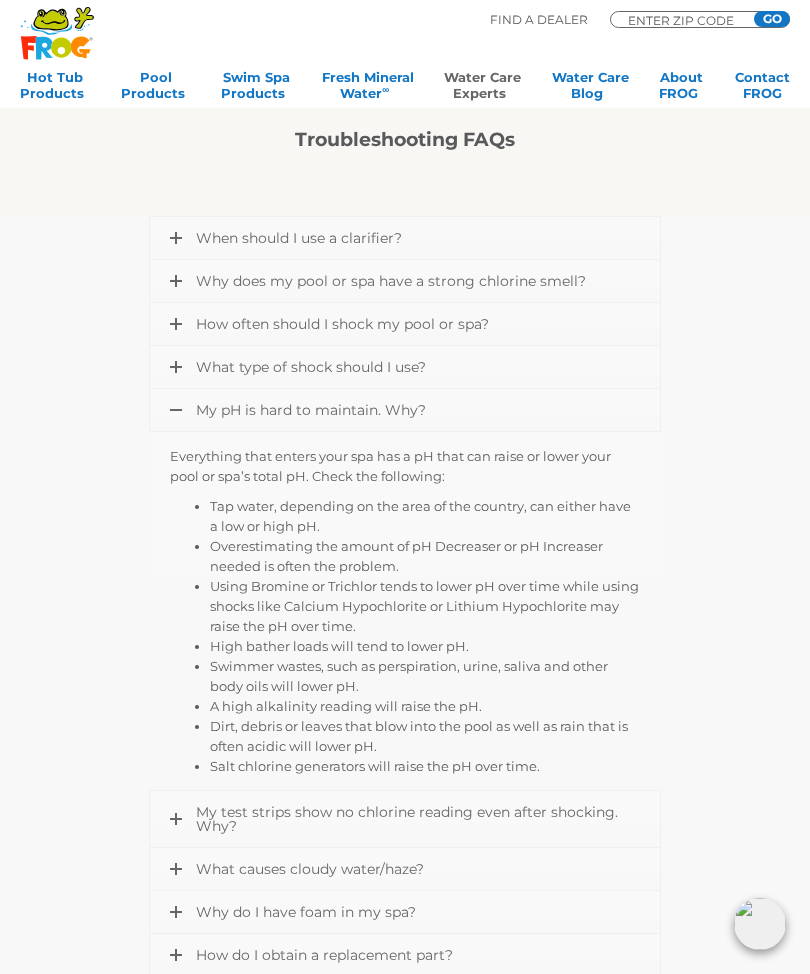 scroll, scrollTop: 1403, scrollLeft: 0, axis: vertical 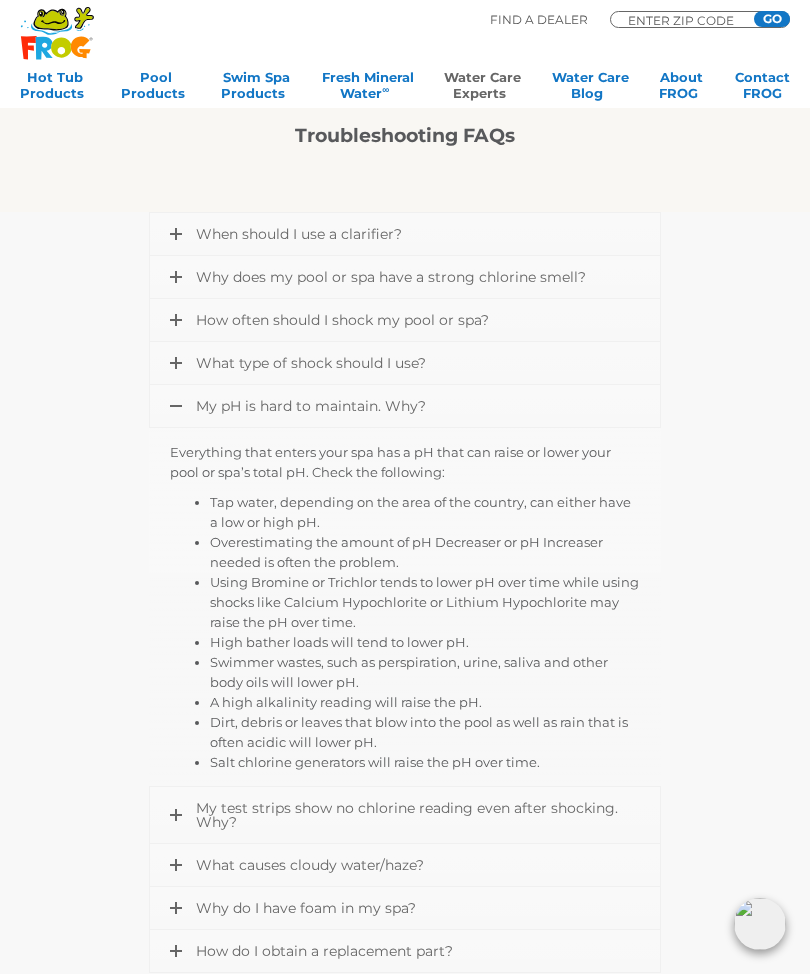 click on "My test strips show no chlorine reading even after shocking. Why?" at bounding box center (405, 815) 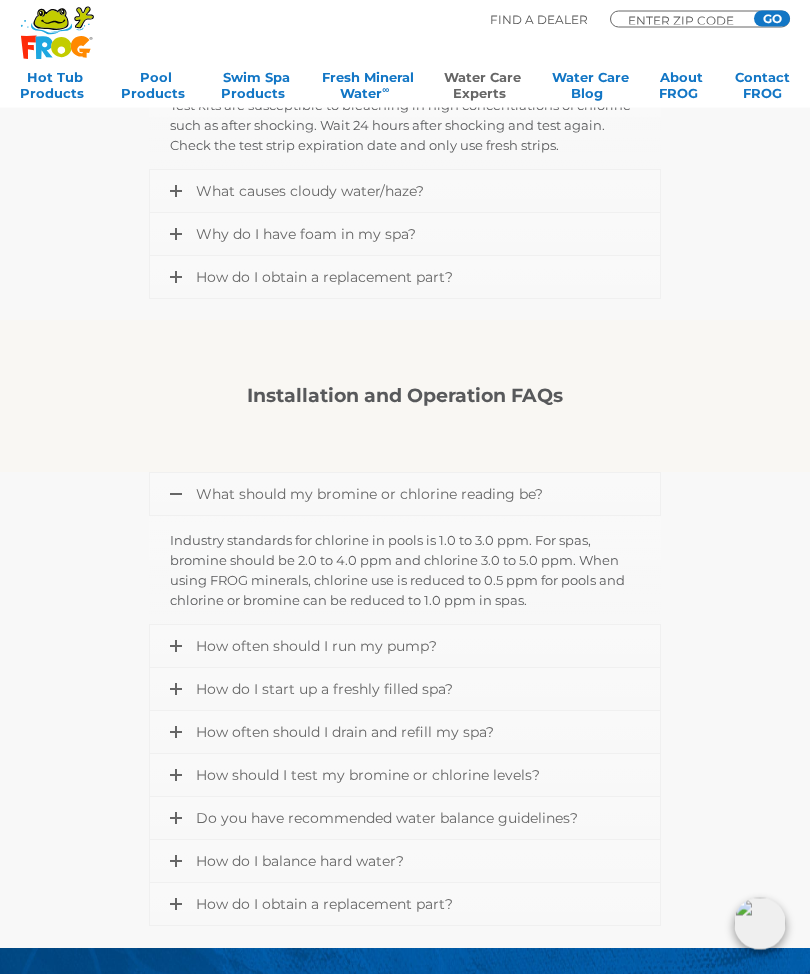 scroll, scrollTop: 1807, scrollLeft: 0, axis: vertical 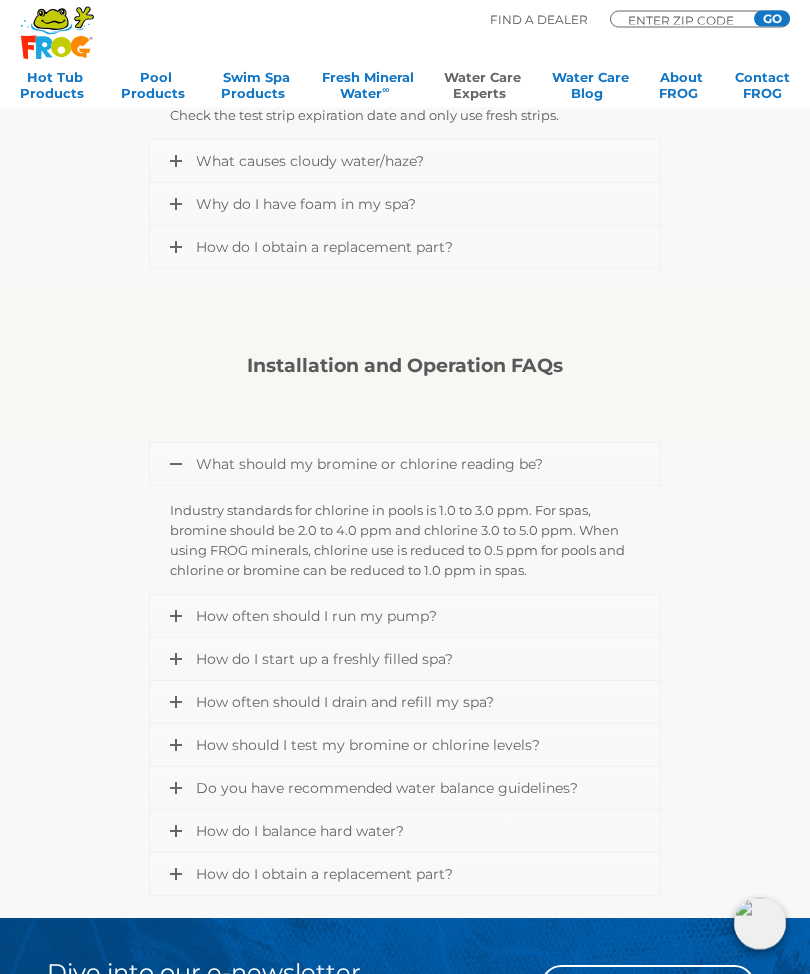 click on "How often should I run my pump?" at bounding box center [405, 617] 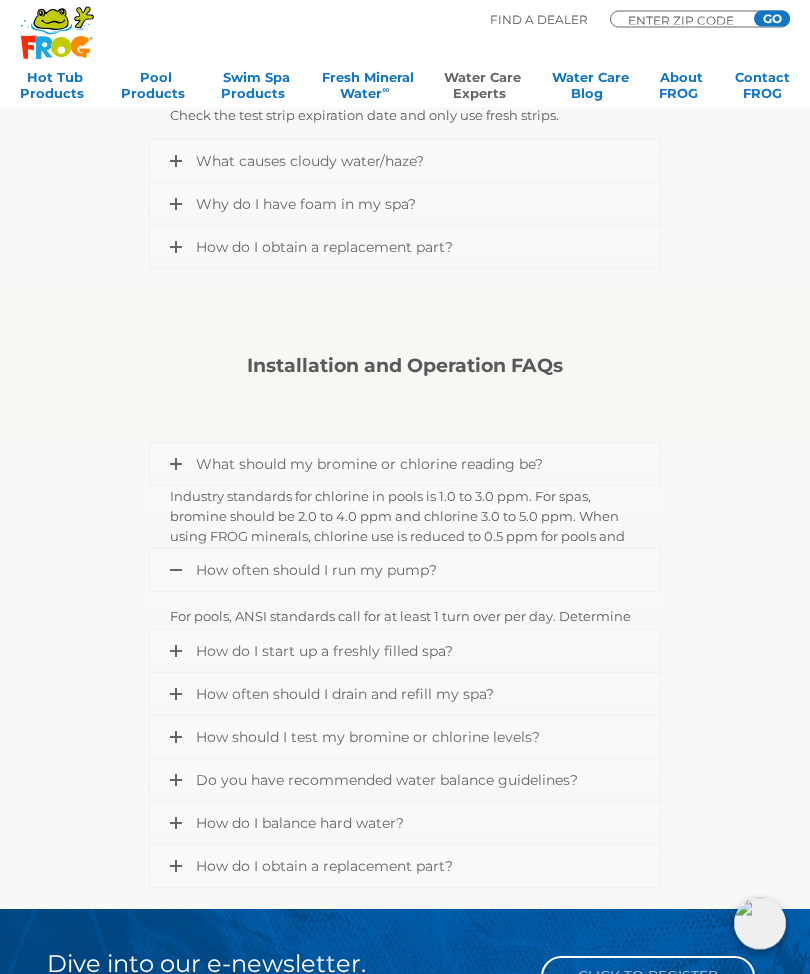 scroll, scrollTop: 1837, scrollLeft: 0, axis: vertical 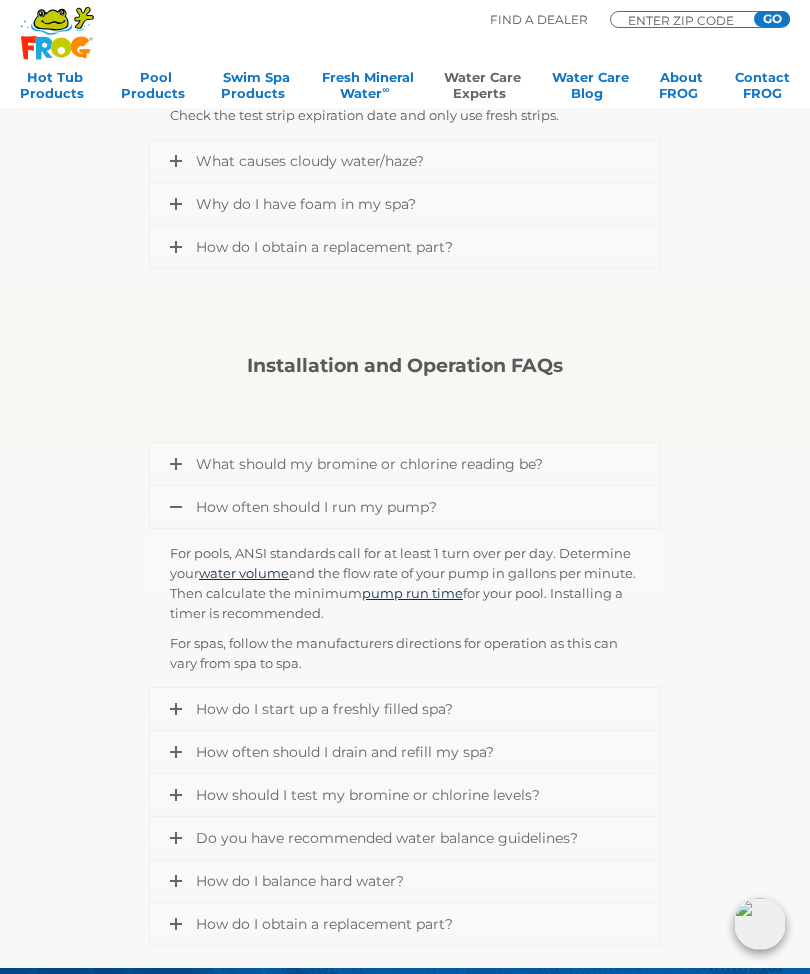 click on "How often should I drain and refill my spa?" at bounding box center (405, 752) 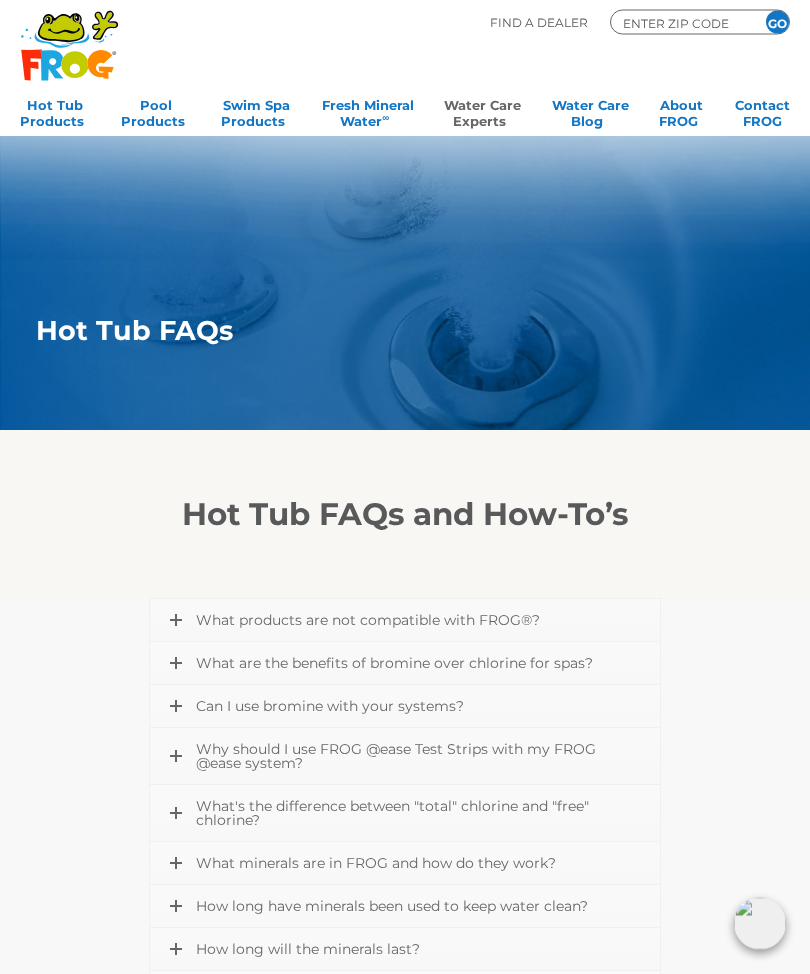 scroll, scrollTop: 61, scrollLeft: 0, axis: vertical 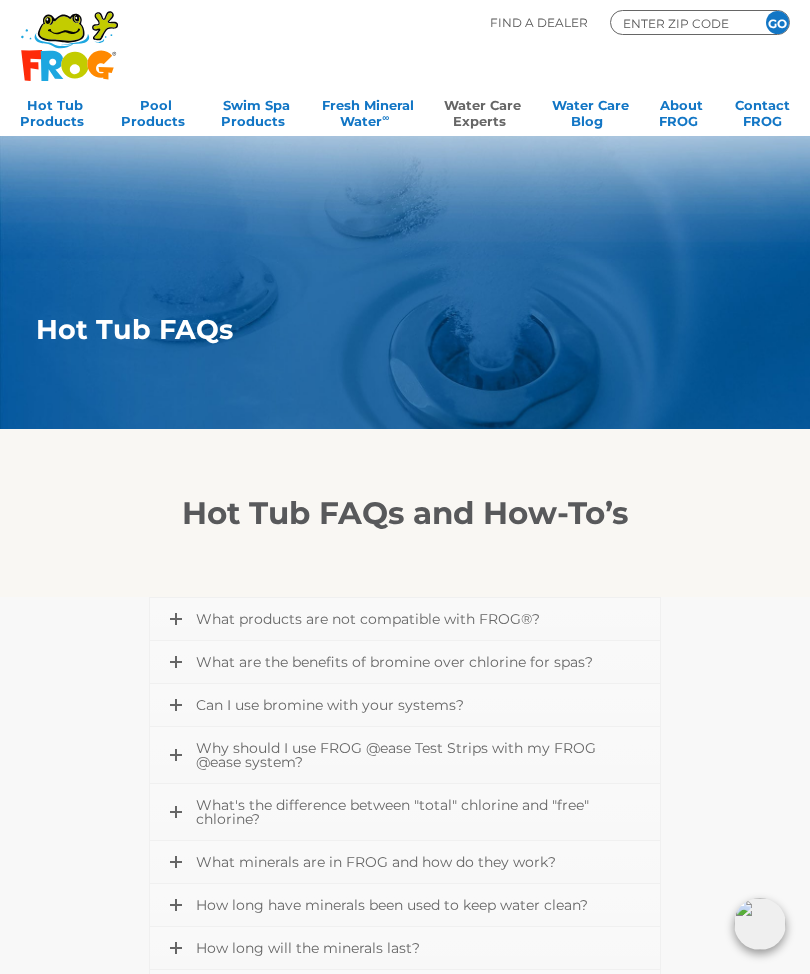 click on "What products are not compatible with FROG®?" at bounding box center [405, 619] 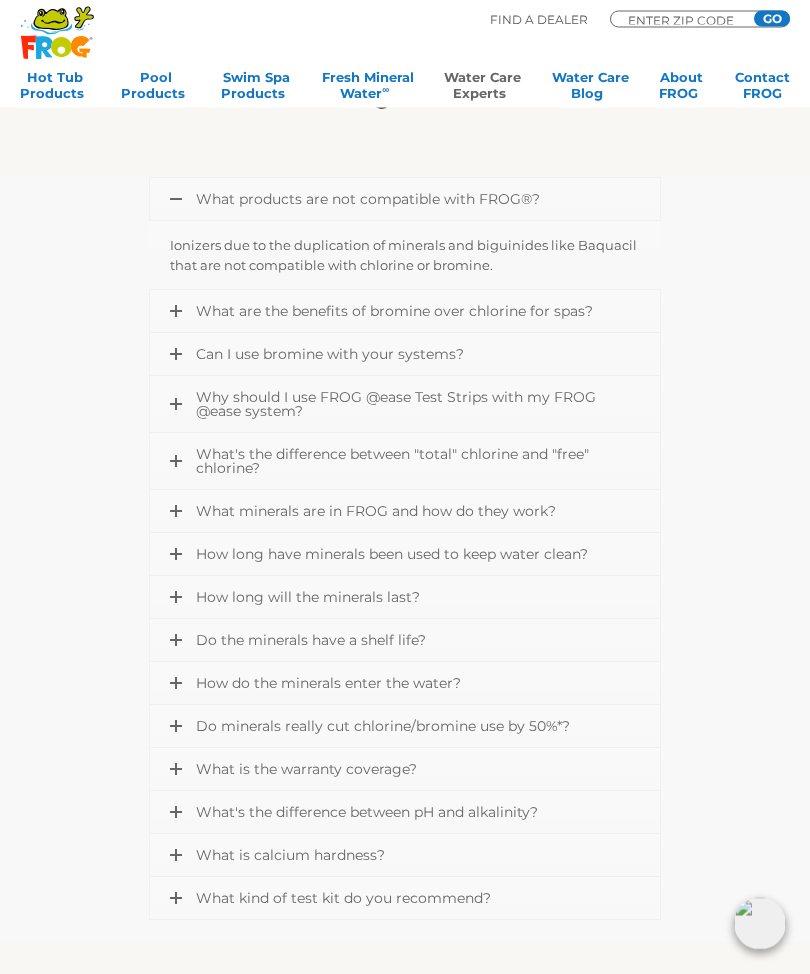 scroll, scrollTop: 481, scrollLeft: 0, axis: vertical 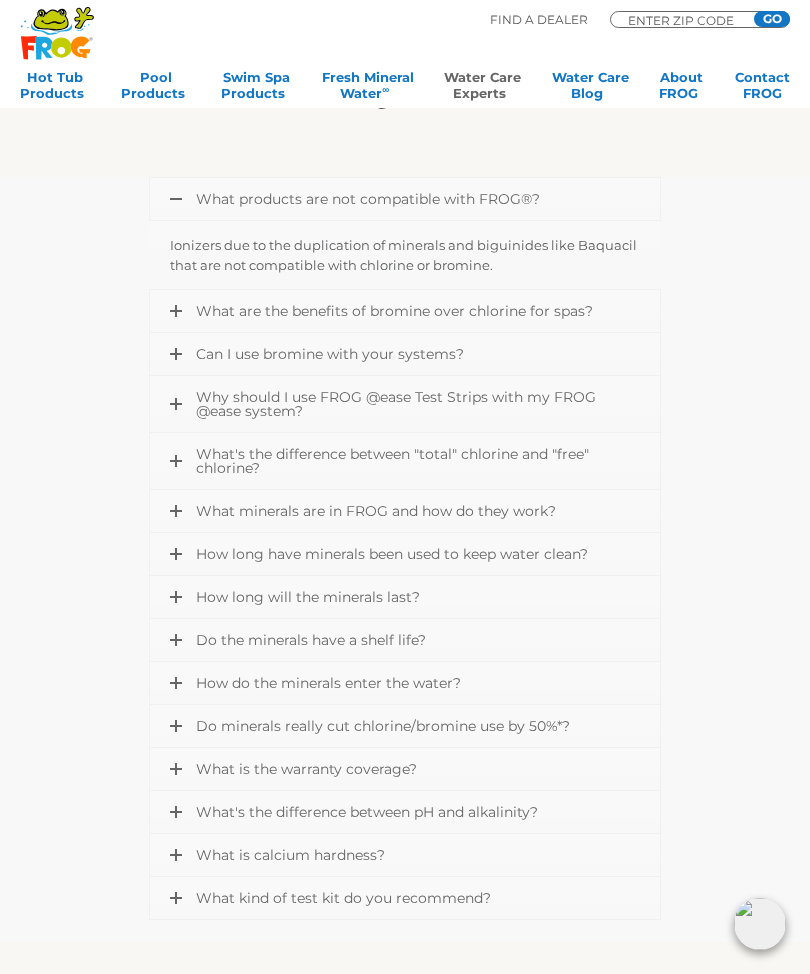 click on "Do minerals really cut chlorine/bromine use by 50%*?" at bounding box center [405, 726] 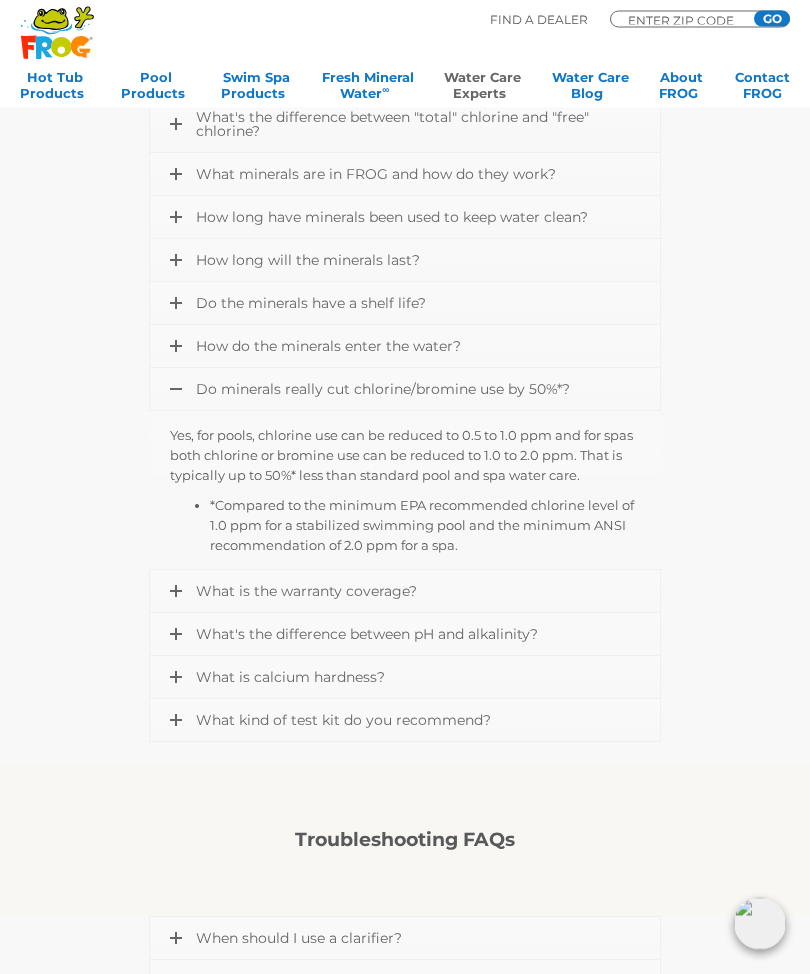 scroll, scrollTop: 749, scrollLeft: 0, axis: vertical 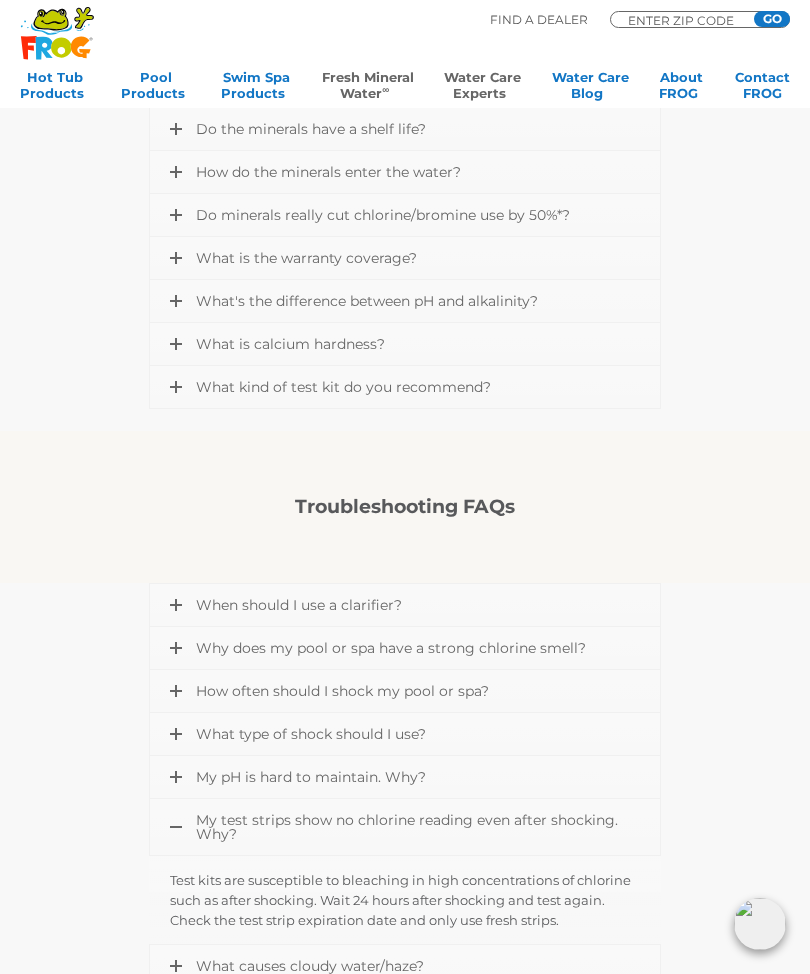 click on "Fresh Mineral  Water ∞" at bounding box center [368, 89] 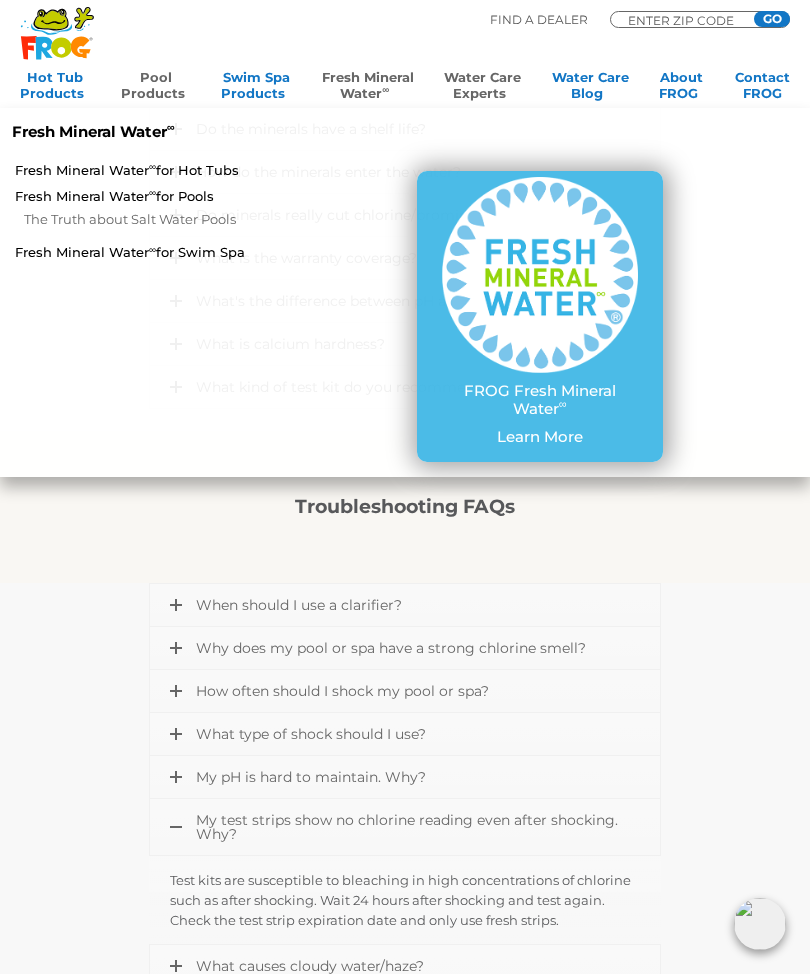click on "Pool  Products" at bounding box center [156, 89] 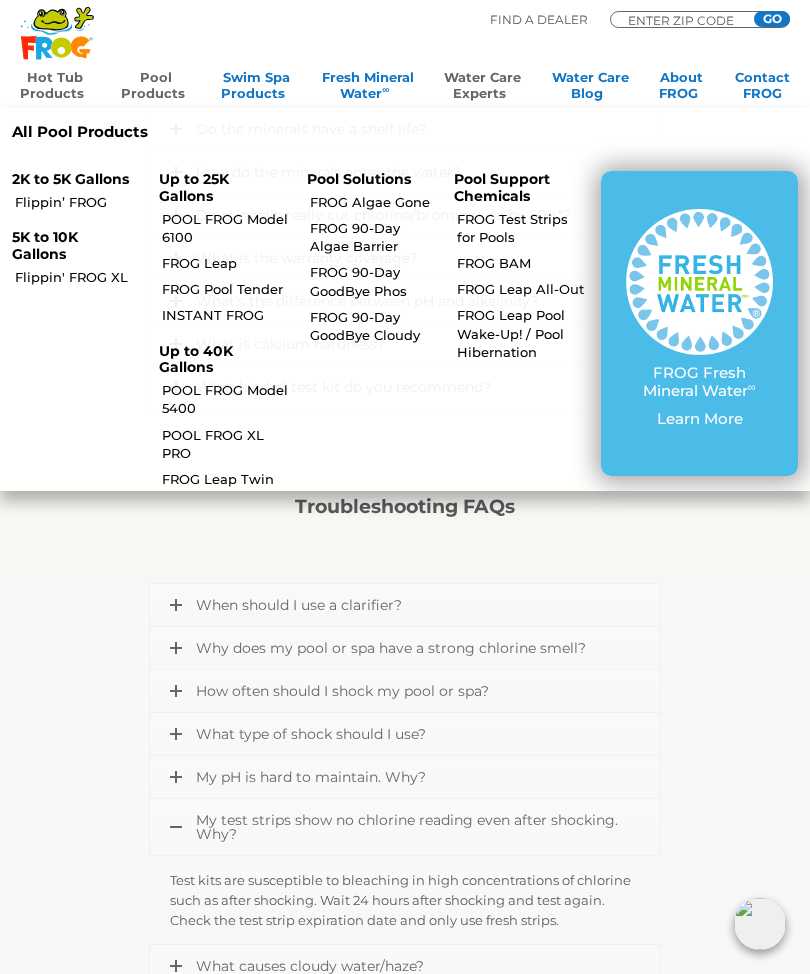 click on "Hot Tub  Products" at bounding box center (55, 89) 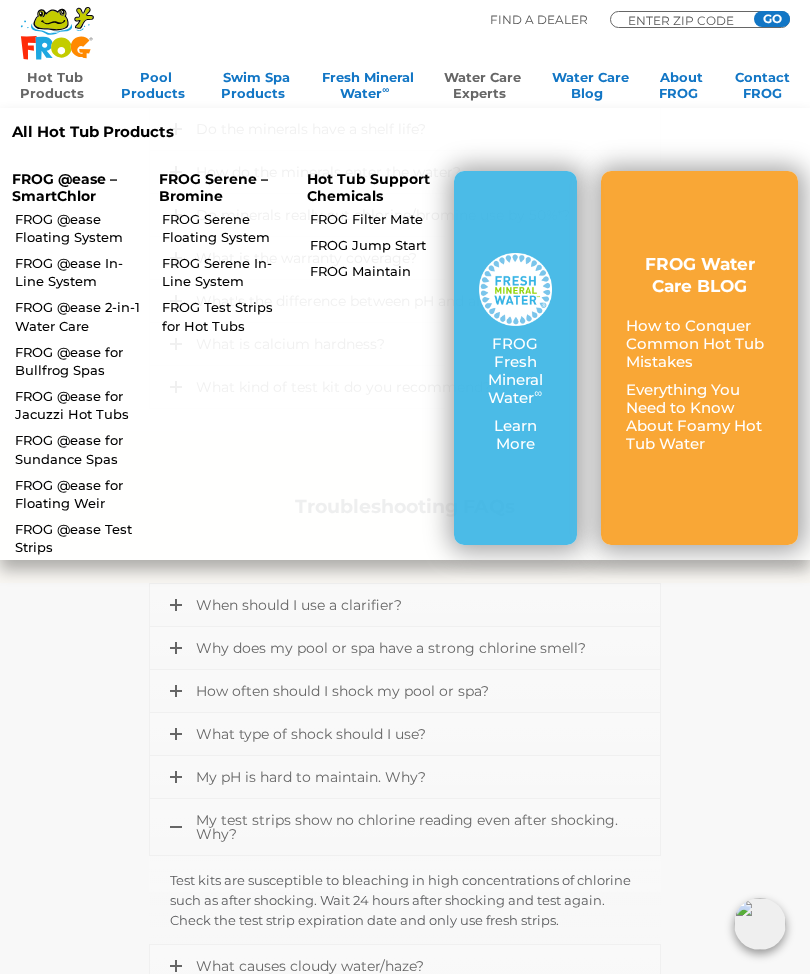 click on "FROG @ease Floating System" at bounding box center [78, 228] 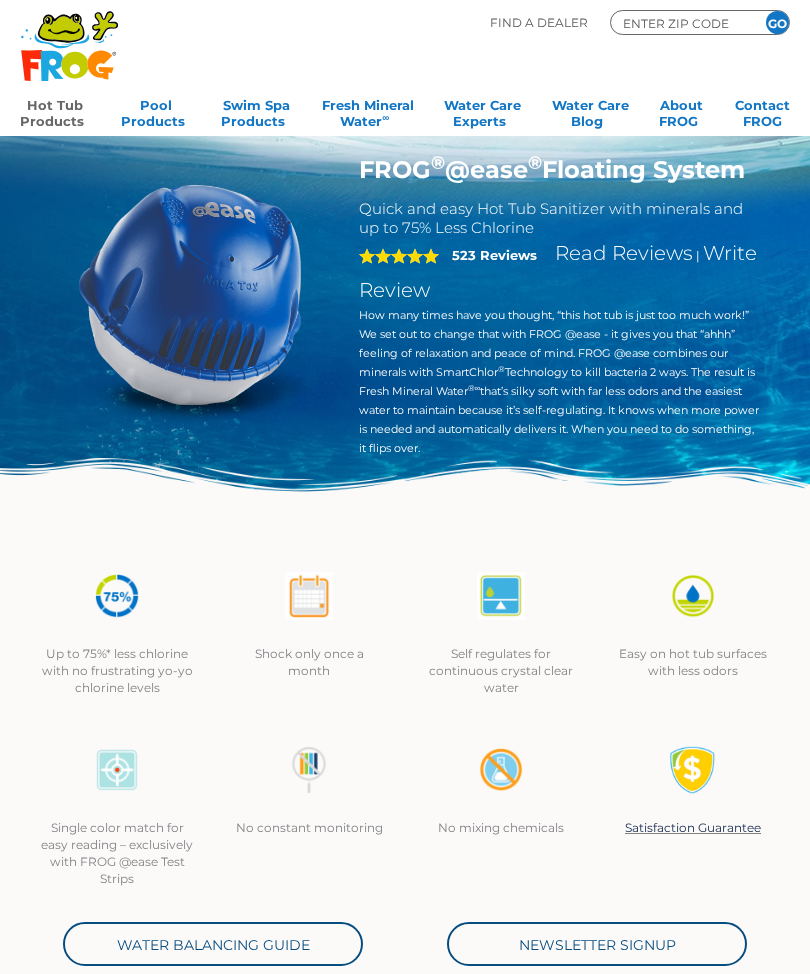 scroll, scrollTop: 0, scrollLeft: 0, axis: both 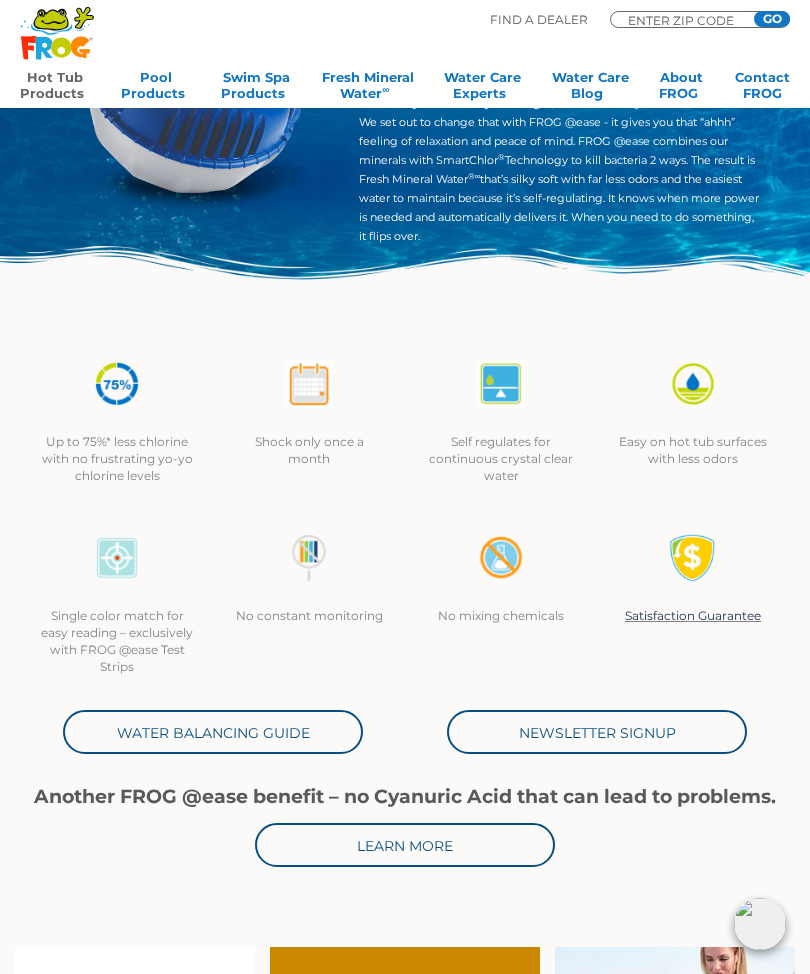 click on "Water Balancing Guide" at bounding box center [213, 732] 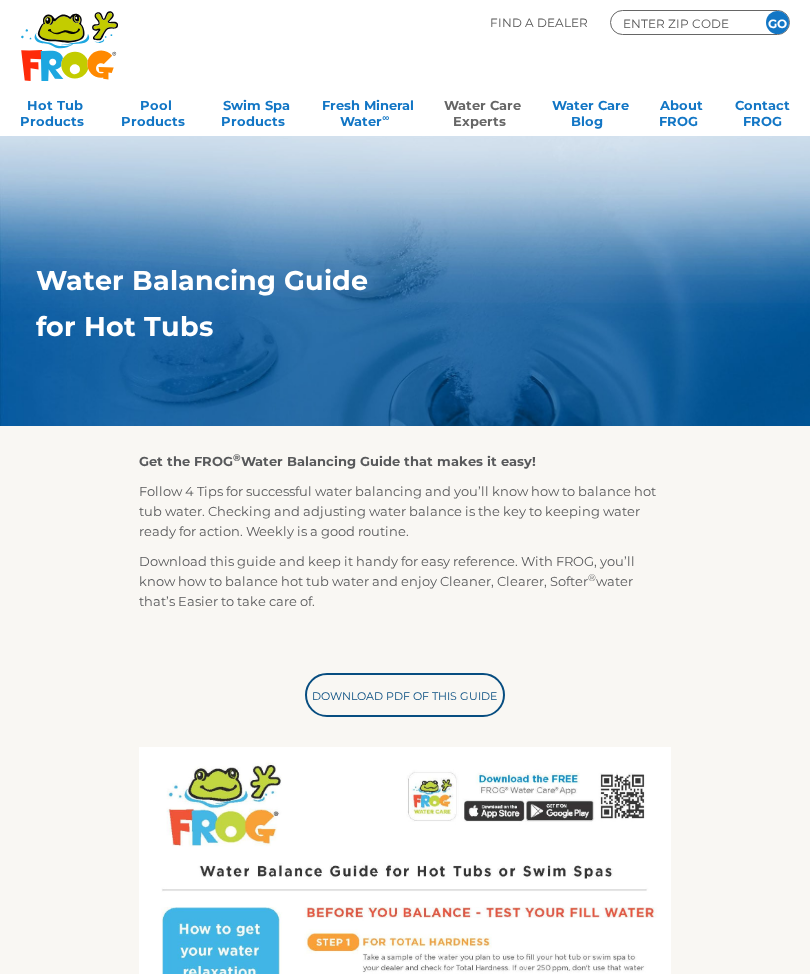 scroll, scrollTop: 0, scrollLeft: 0, axis: both 